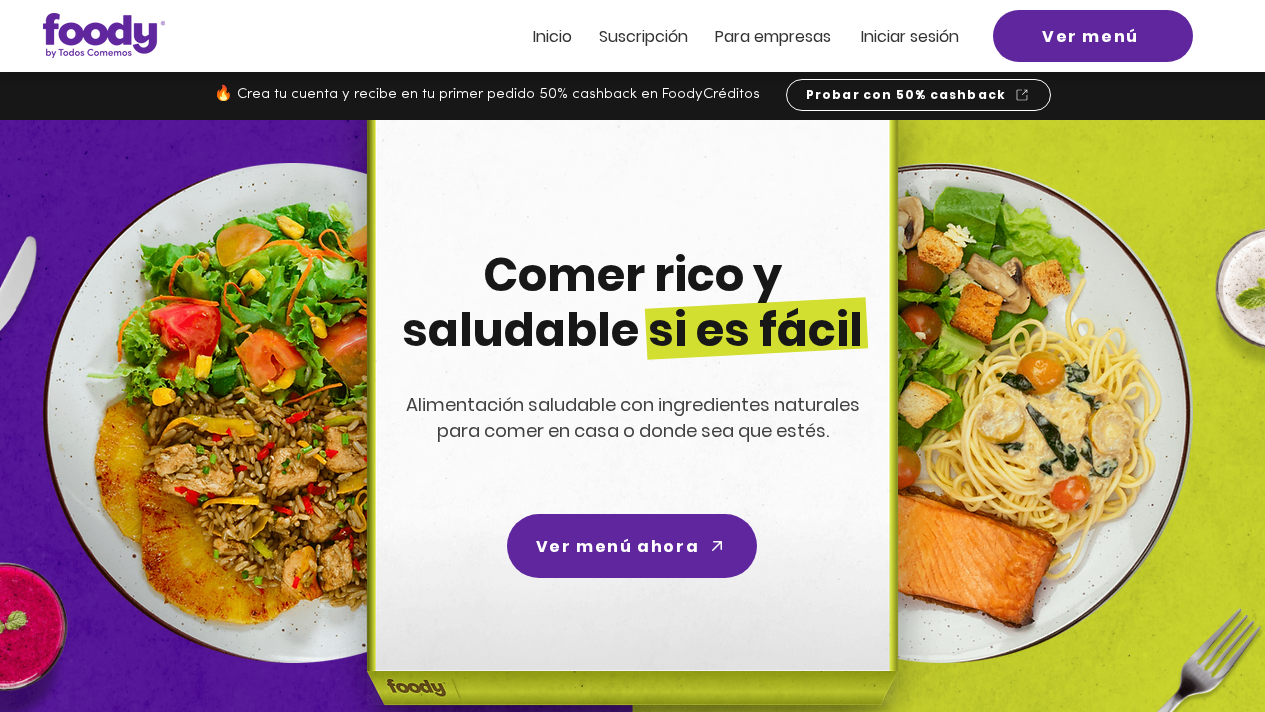scroll, scrollTop: 0, scrollLeft: 0, axis: both 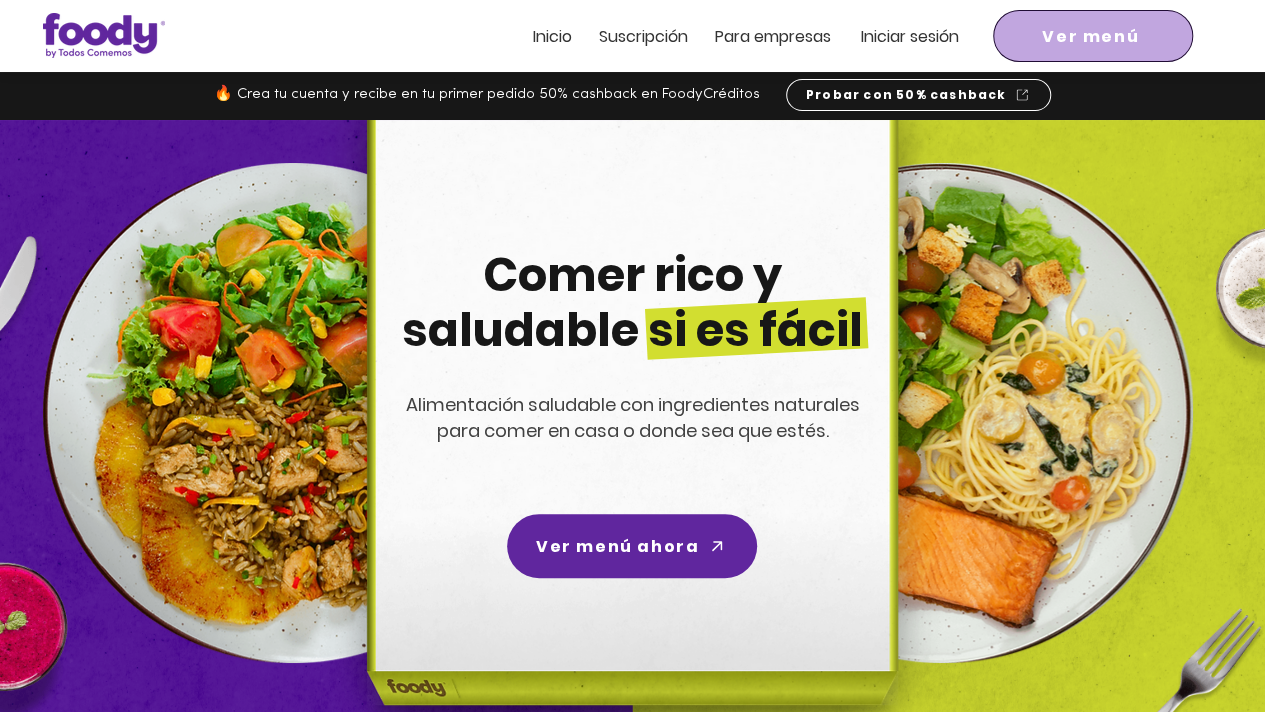 click on "Ver menú" at bounding box center [1093, 36] 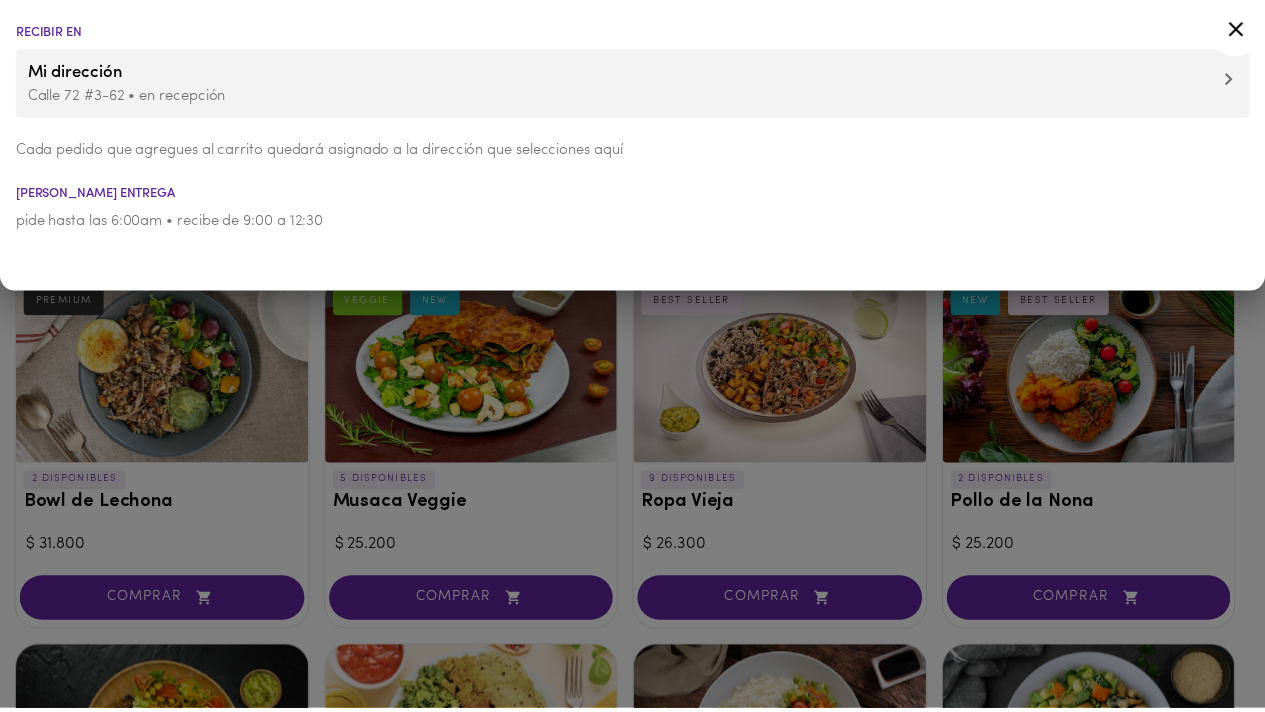 scroll, scrollTop: 0, scrollLeft: 0, axis: both 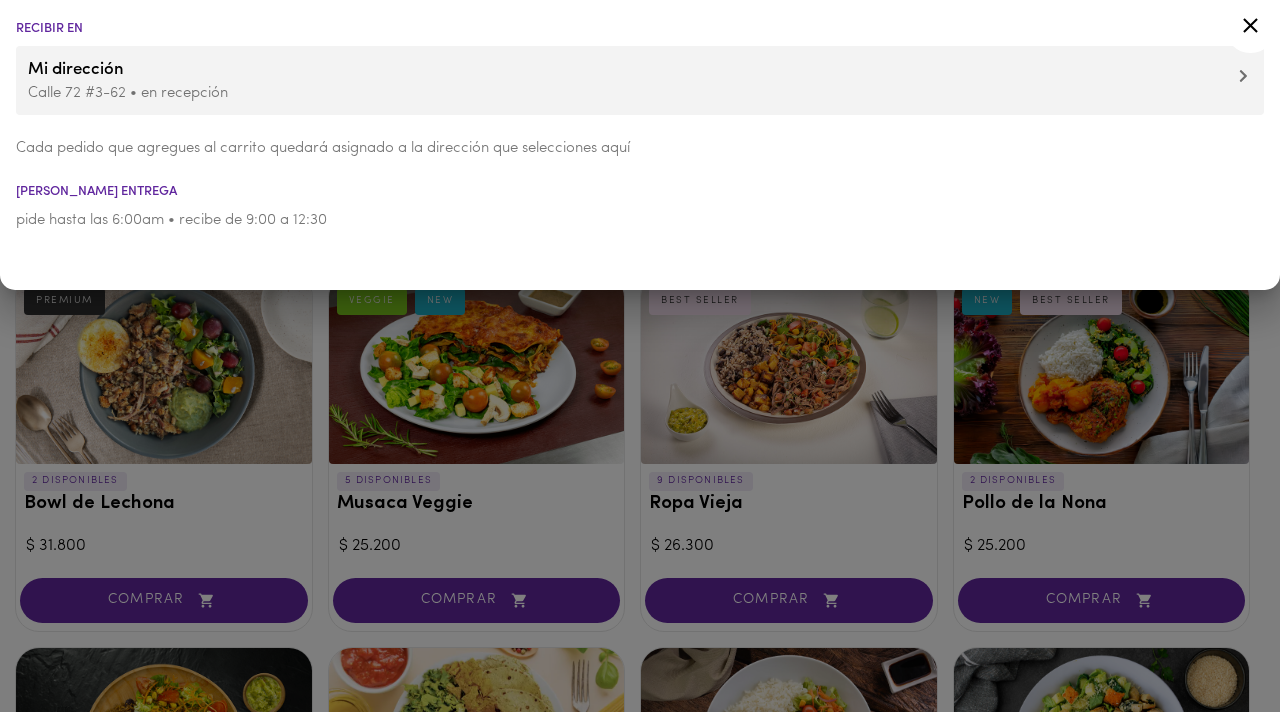 click 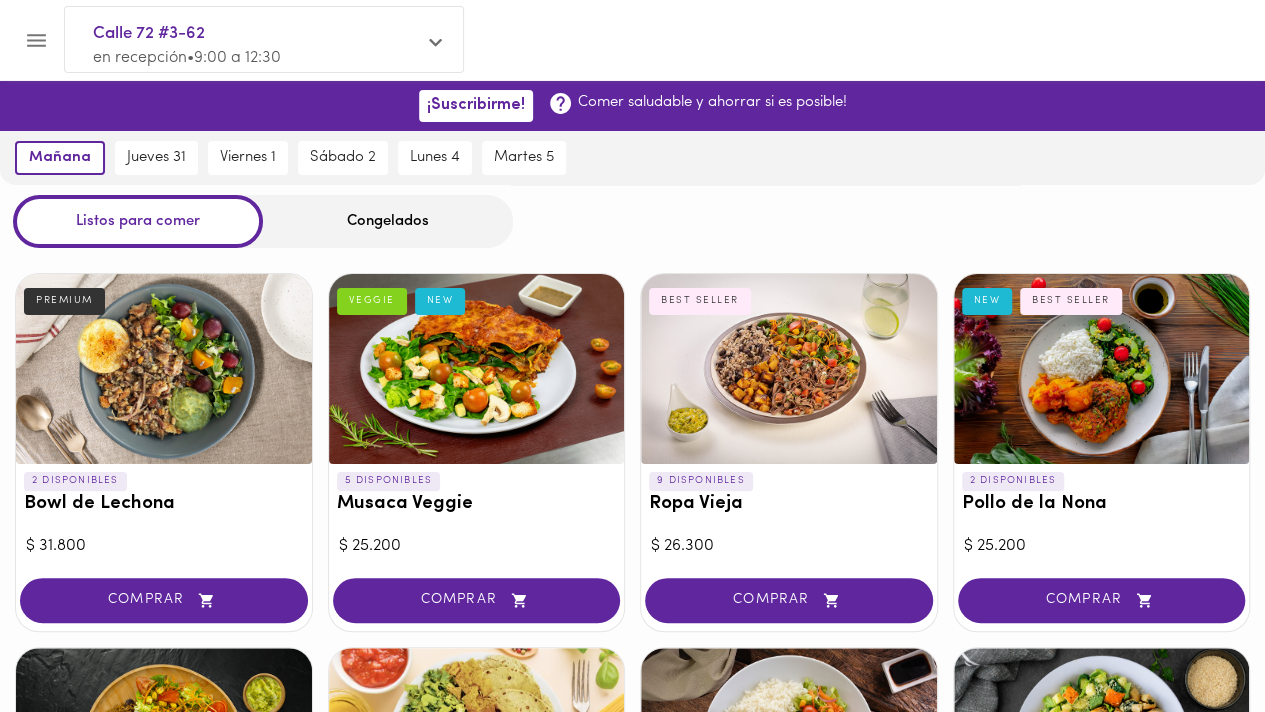 click on "Congelados" at bounding box center [388, 221] 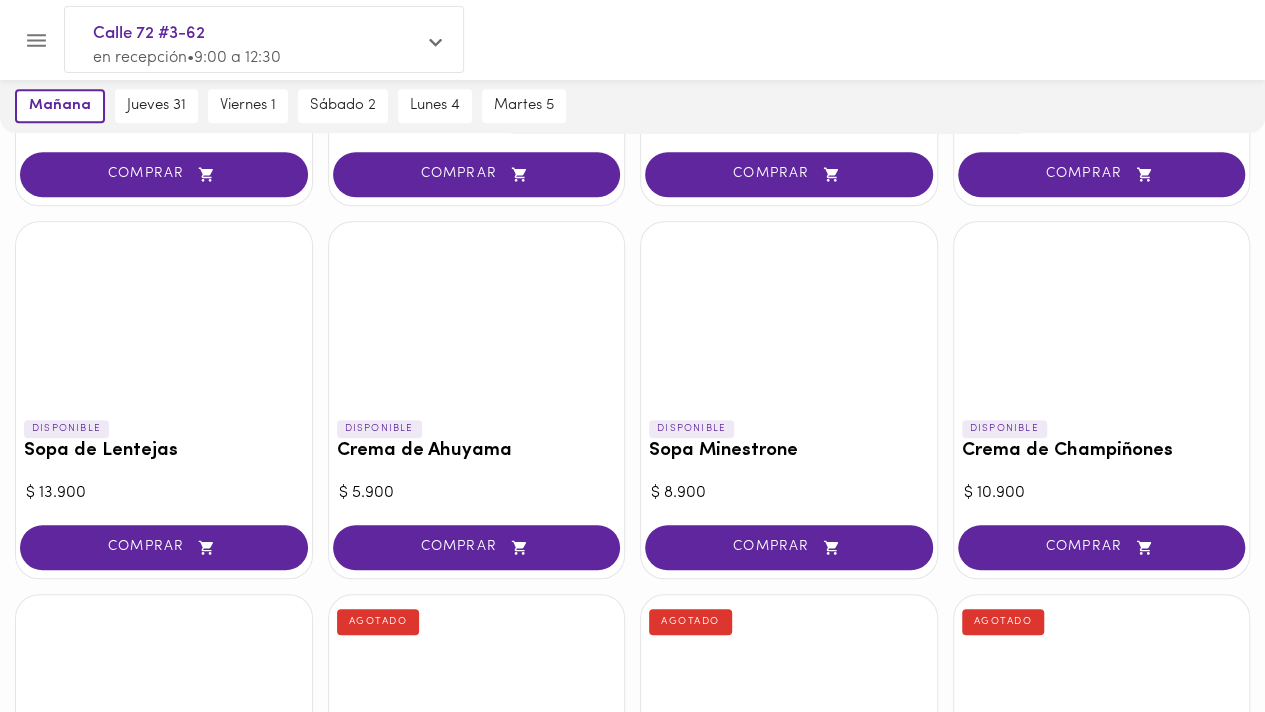 scroll, scrollTop: 505, scrollLeft: 0, axis: vertical 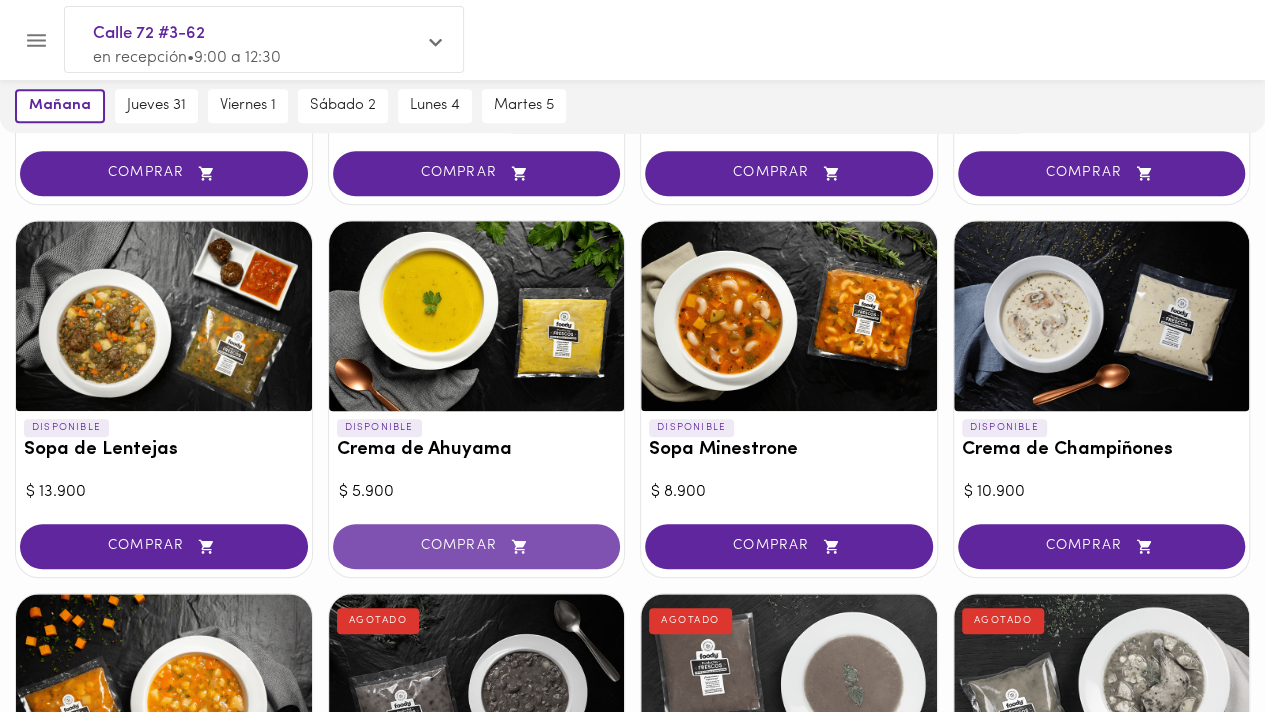 click on "COMPRAR" at bounding box center (477, 546) 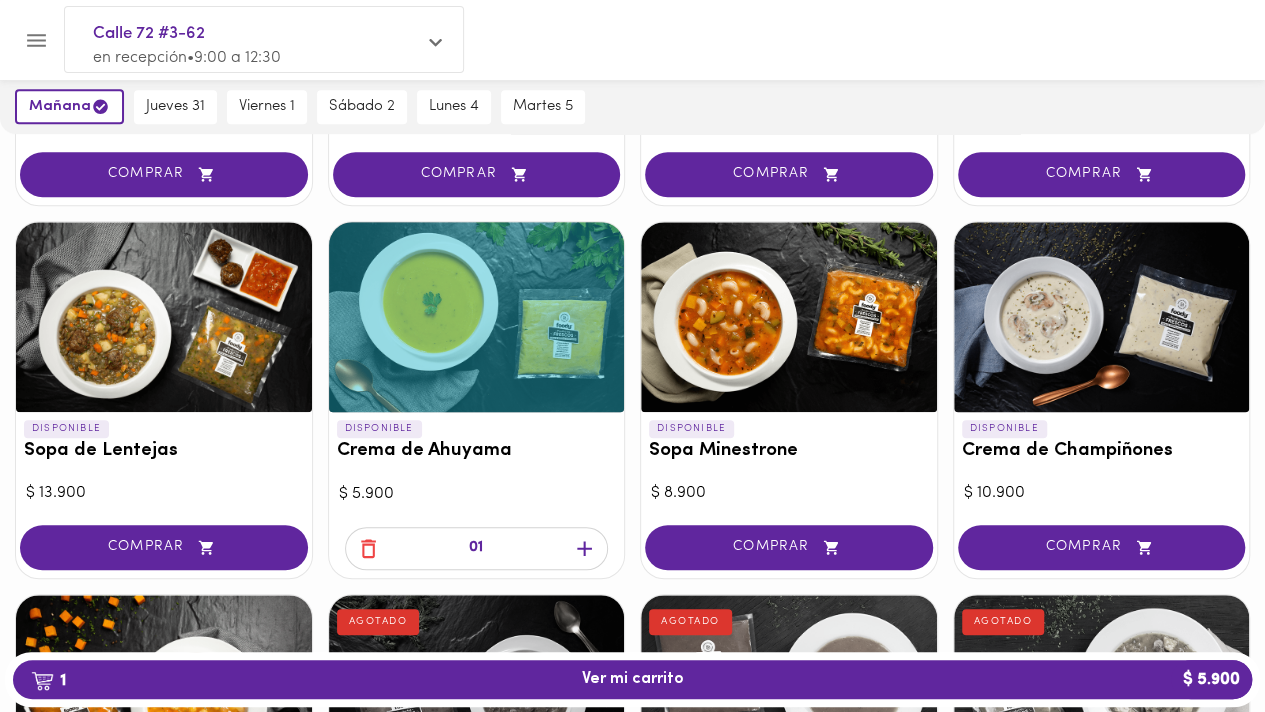 scroll, scrollTop: 506, scrollLeft: 0, axis: vertical 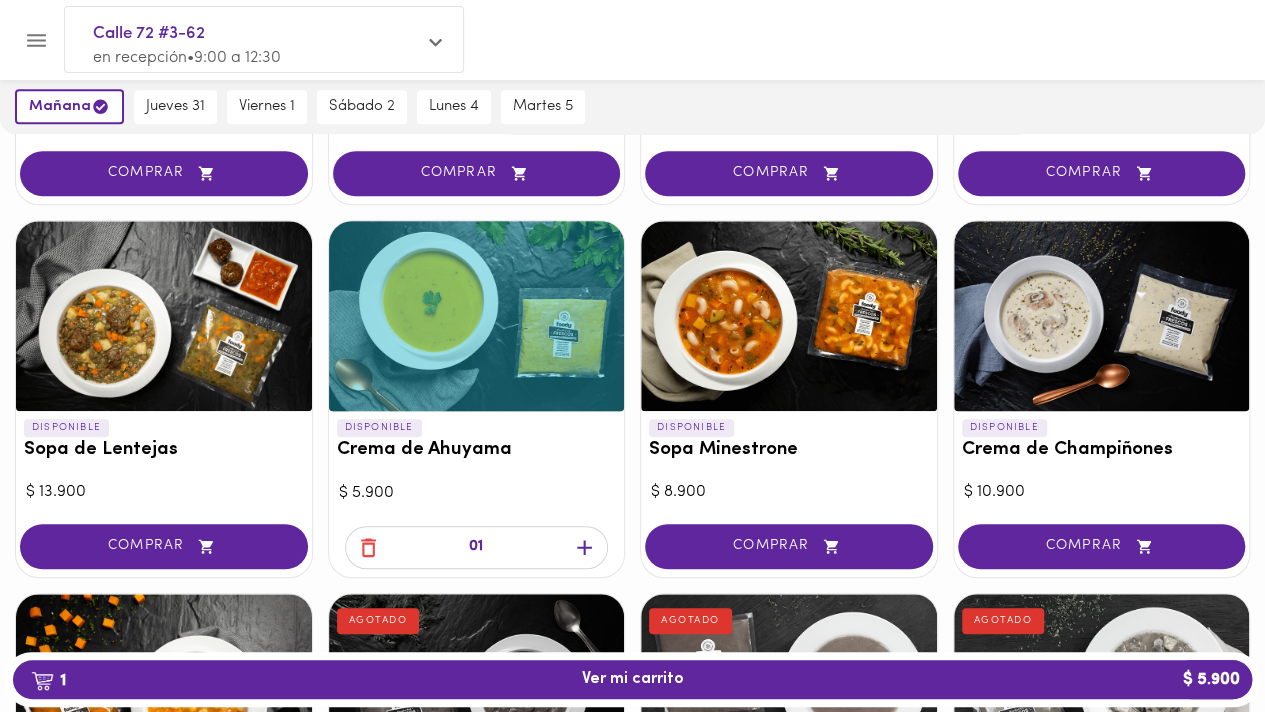 click 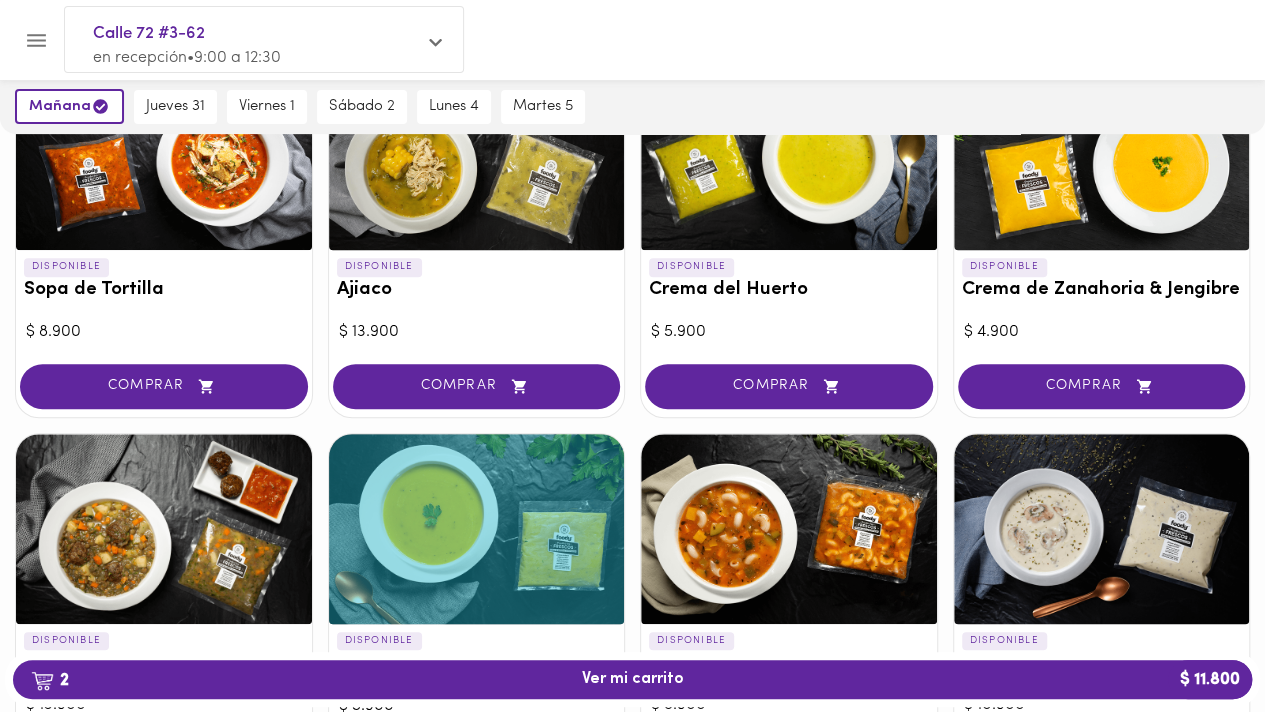 scroll, scrollTop: 254, scrollLeft: 0, axis: vertical 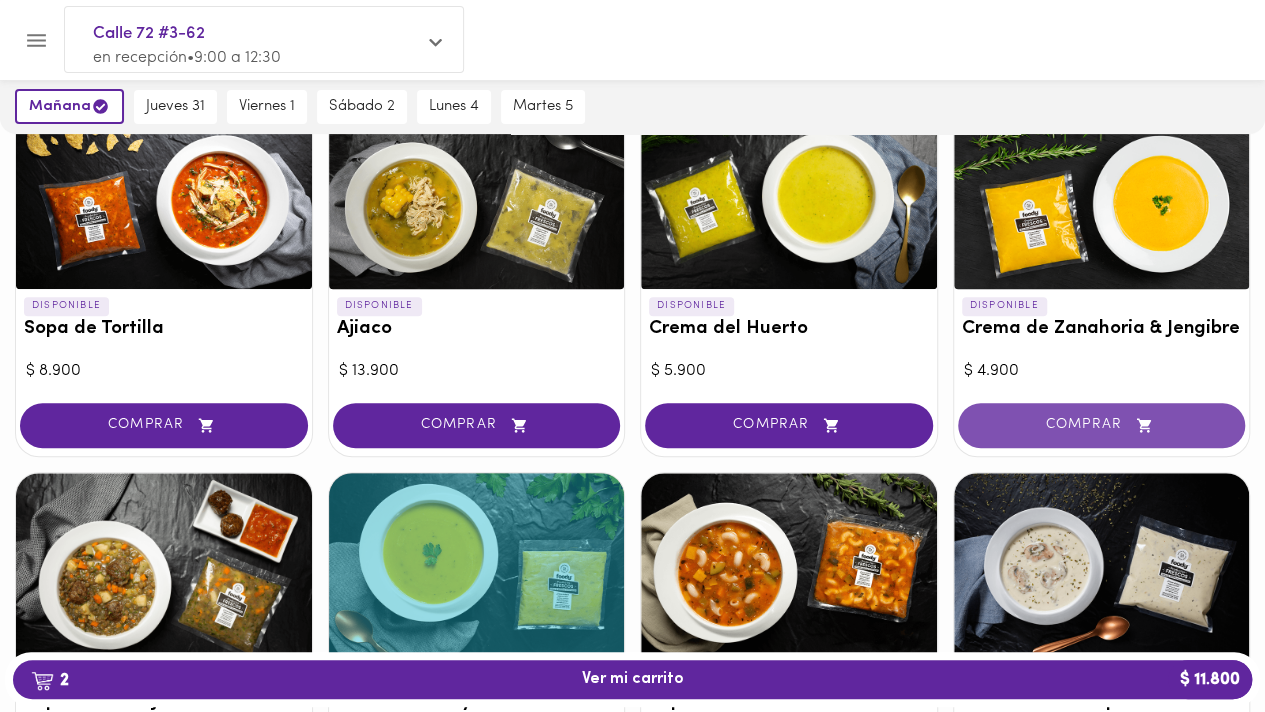 click on "COMPRAR" at bounding box center (1102, 425) 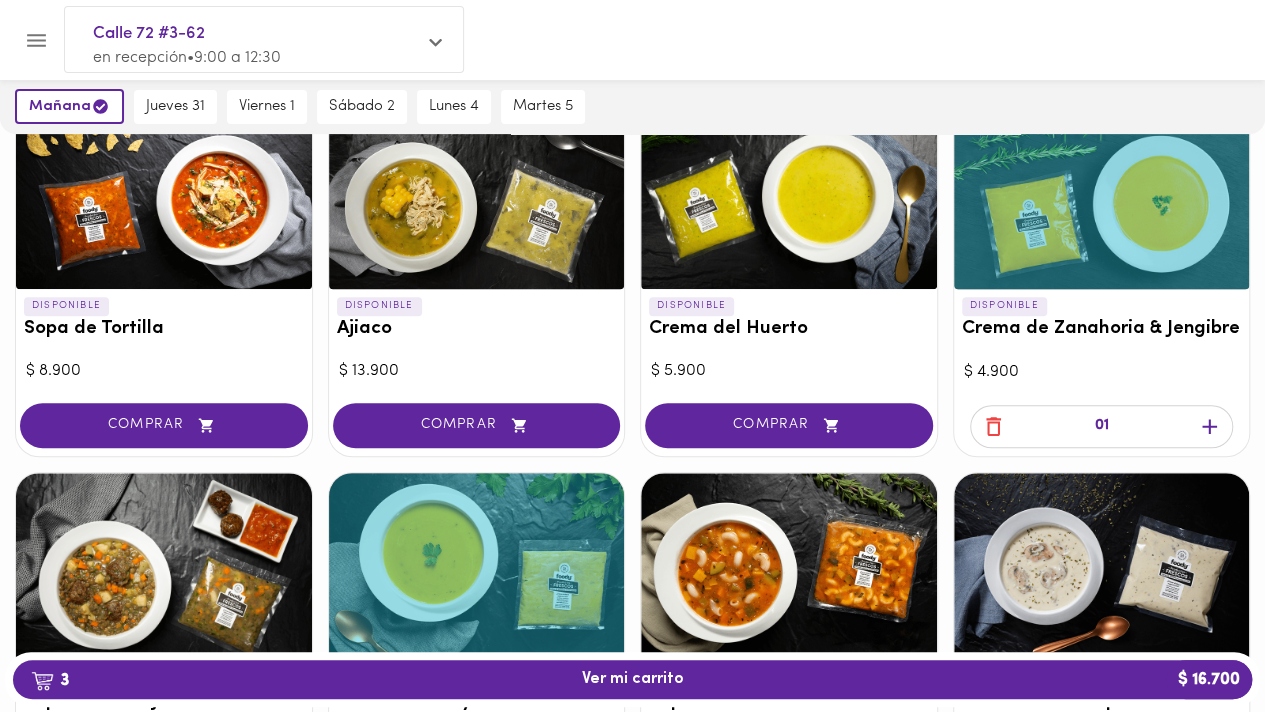 click 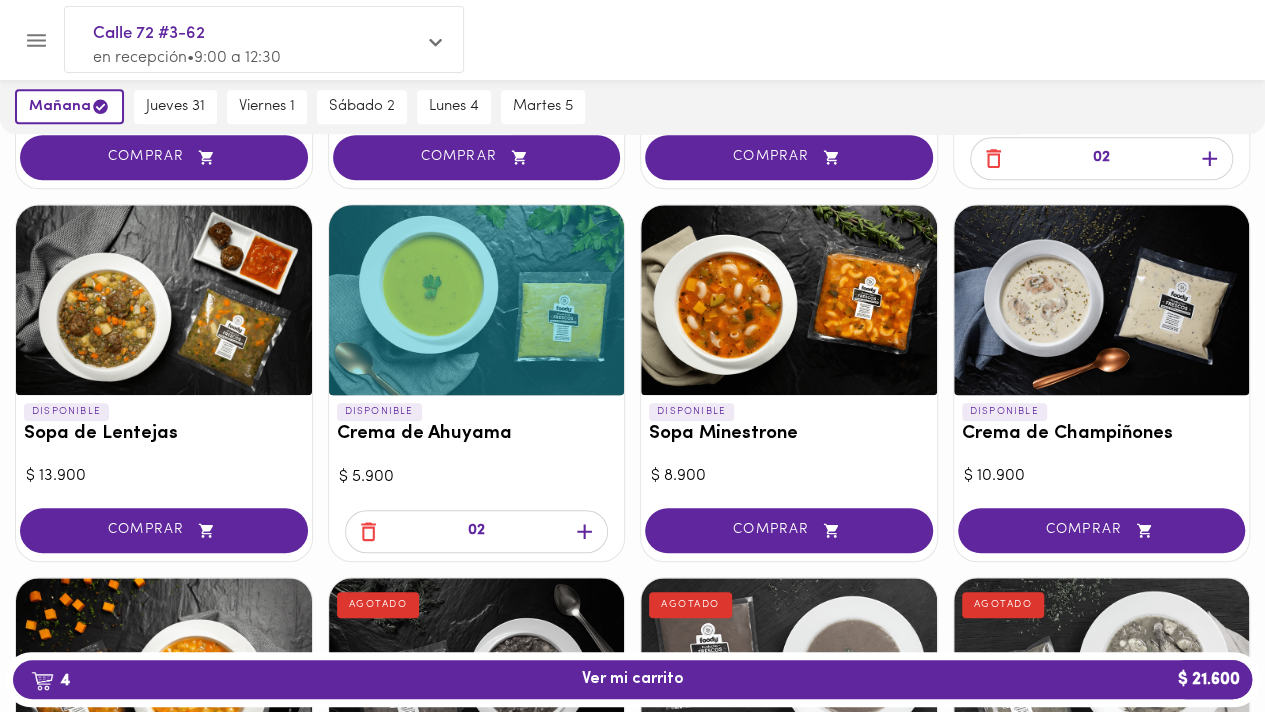 scroll, scrollTop: 527, scrollLeft: 0, axis: vertical 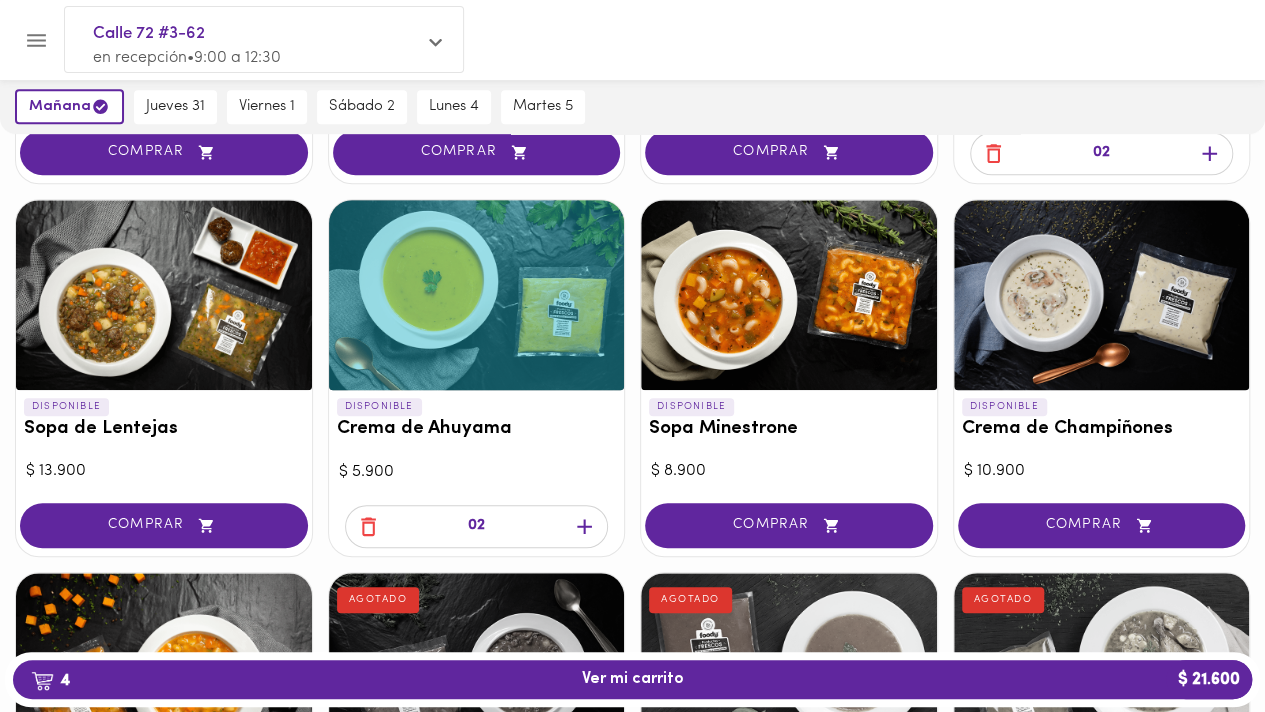 click 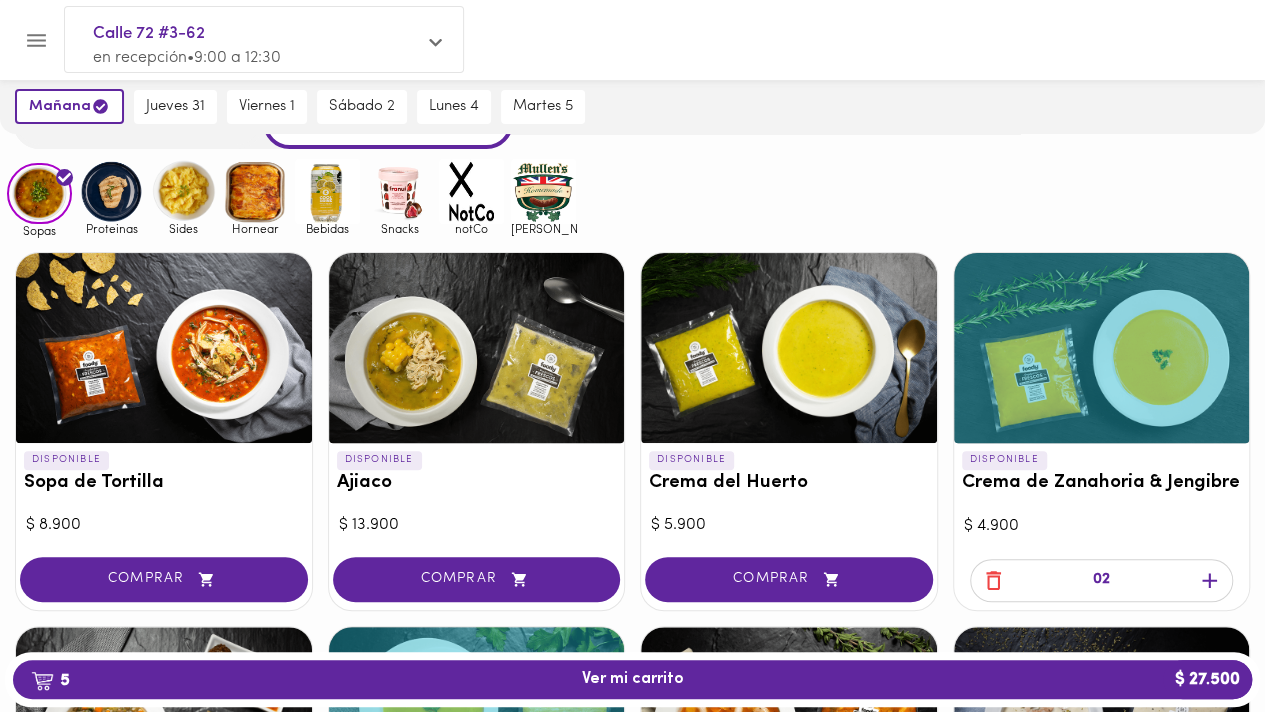 scroll, scrollTop: 0, scrollLeft: 0, axis: both 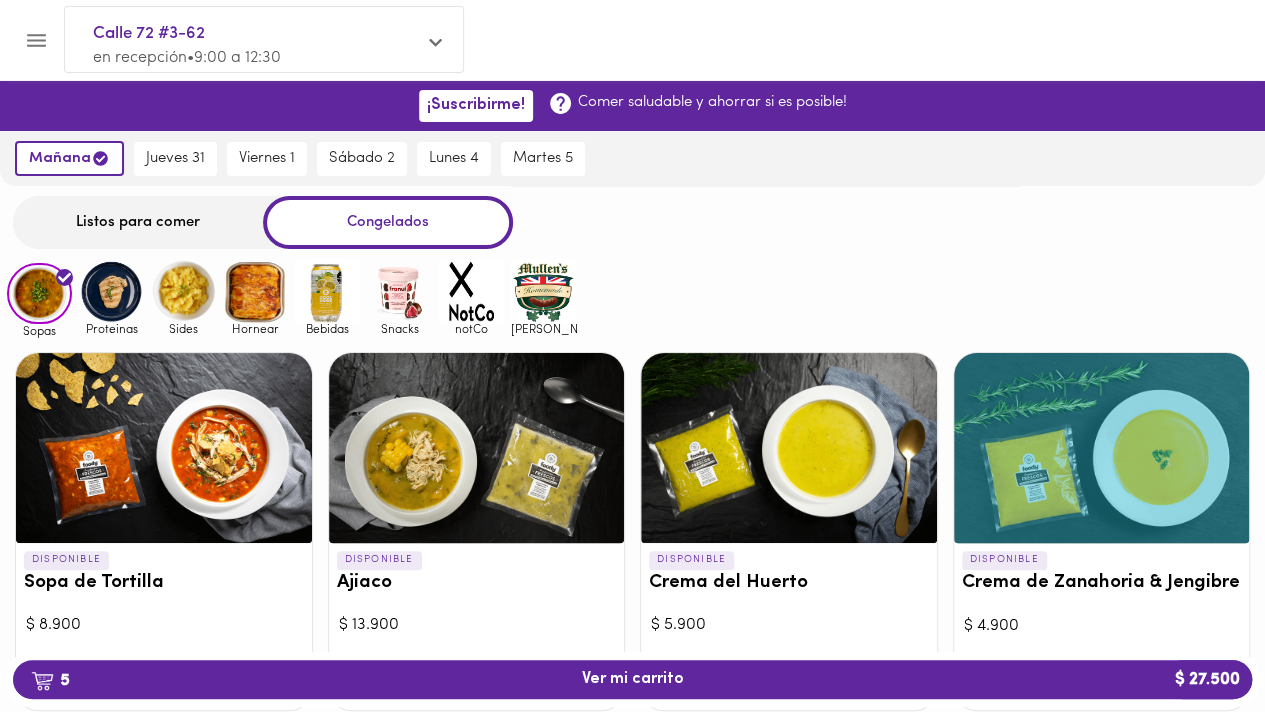 click at bounding box center [111, 291] 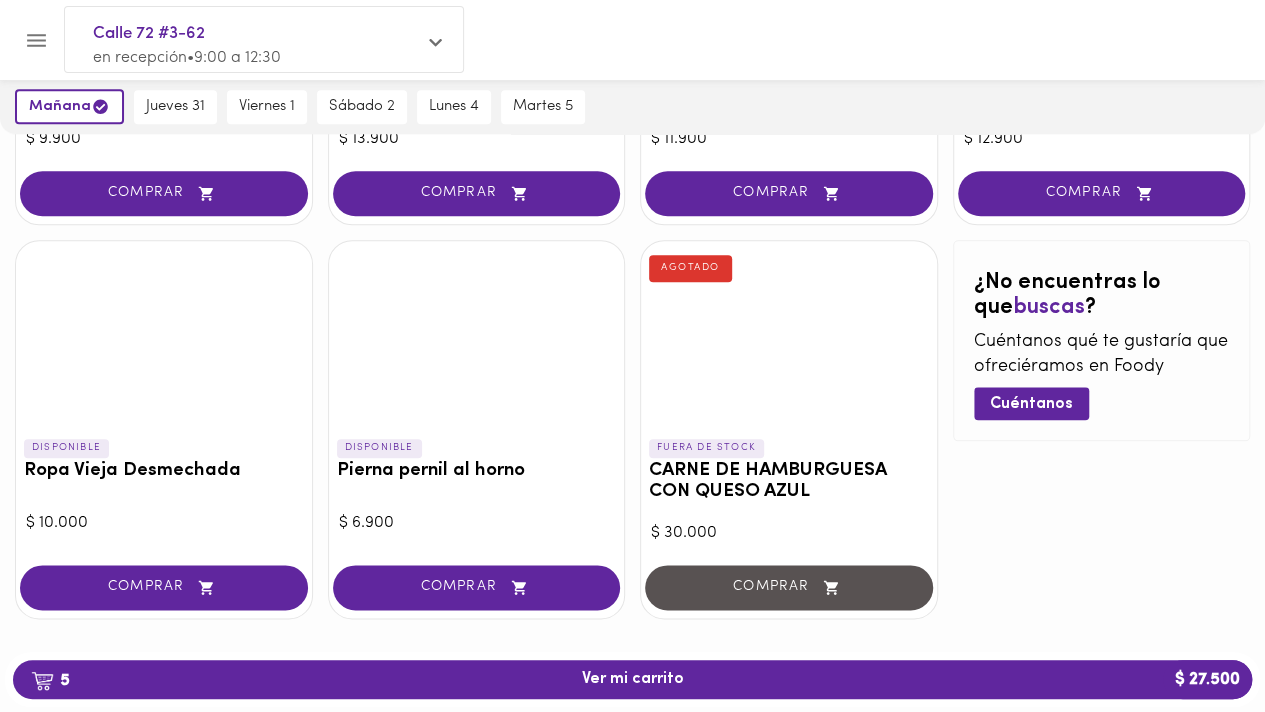 scroll, scrollTop: 901, scrollLeft: 0, axis: vertical 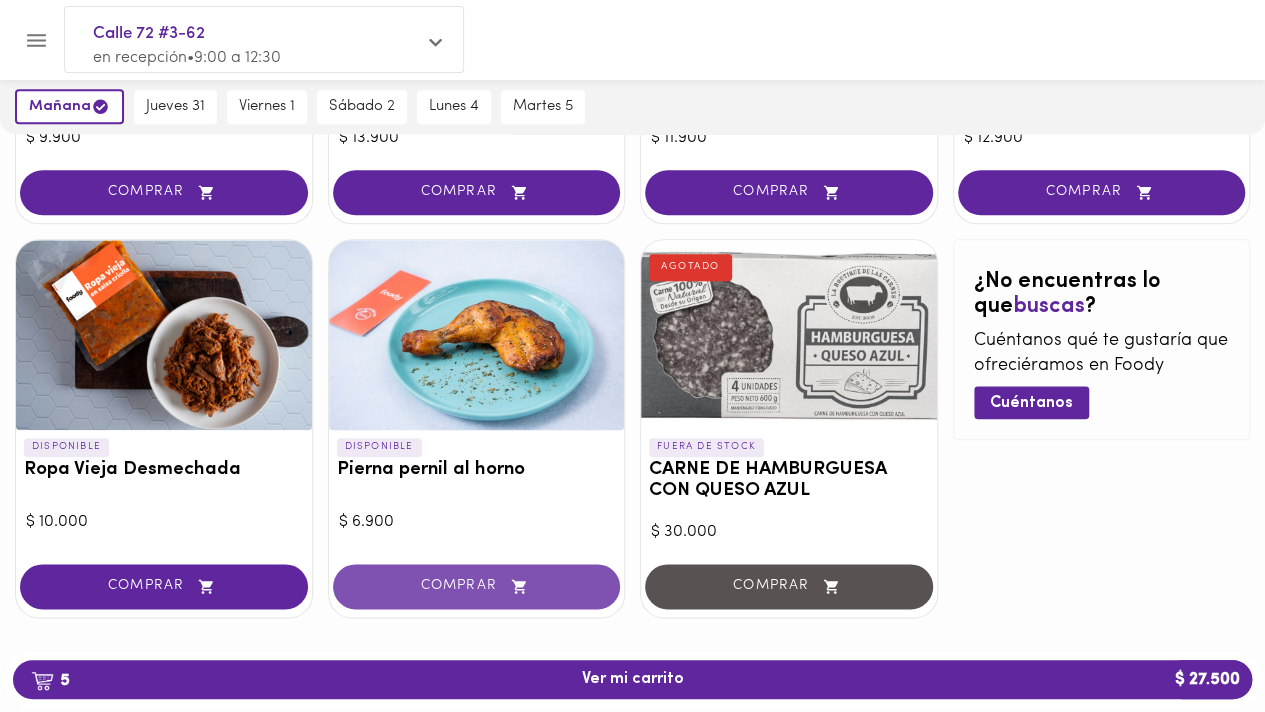 click on "COMPRAR" at bounding box center [477, 586] 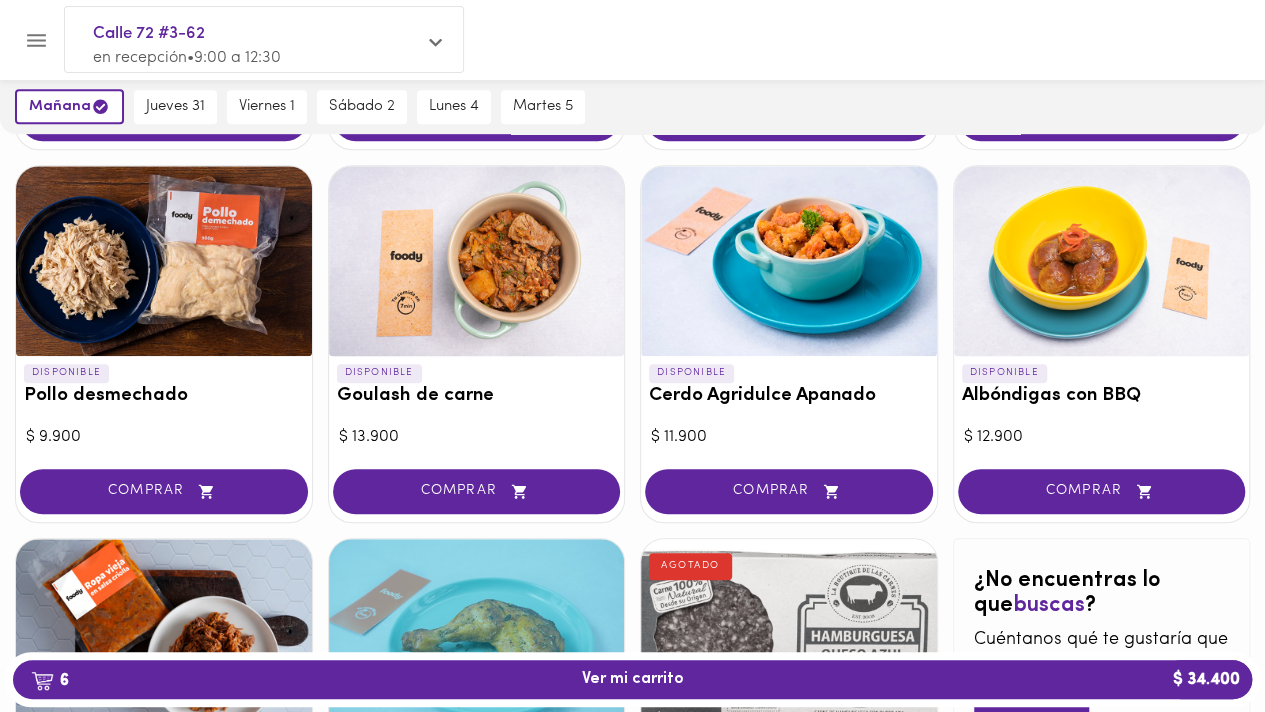 scroll, scrollTop: 601, scrollLeft: 0, axis: vertical 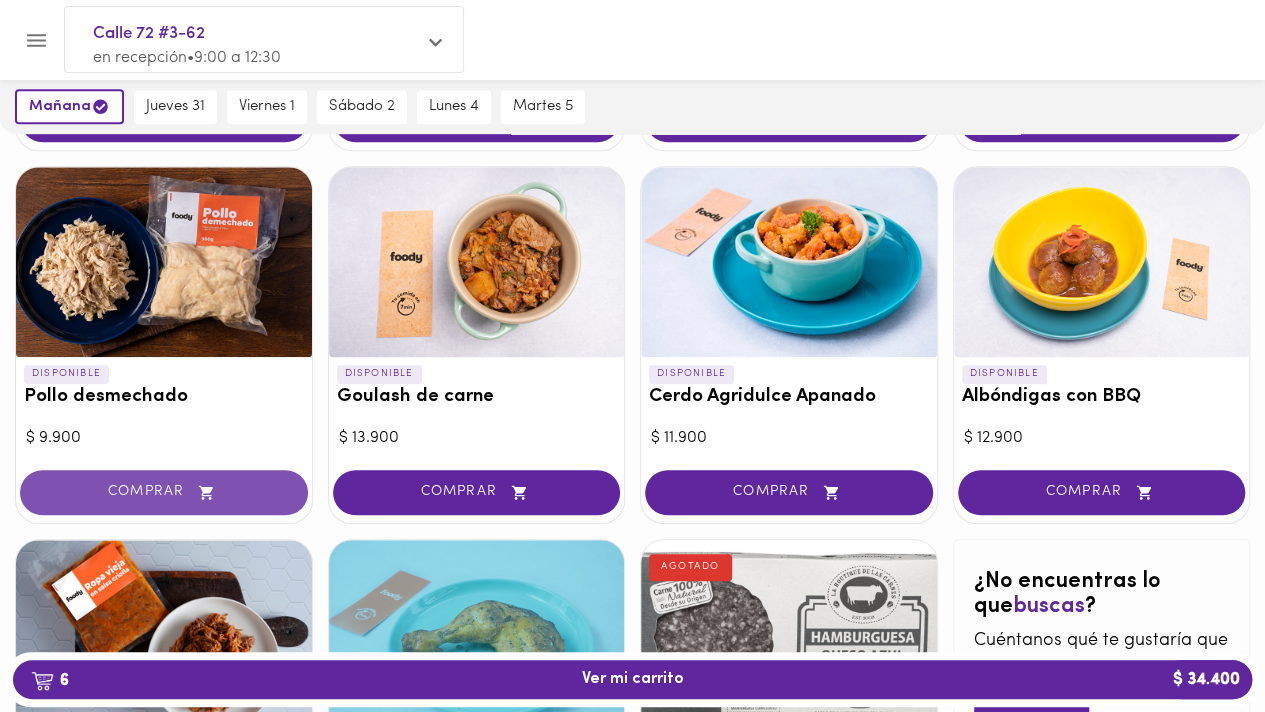 click on "COMPRAR" at bounding box center [164, 492] 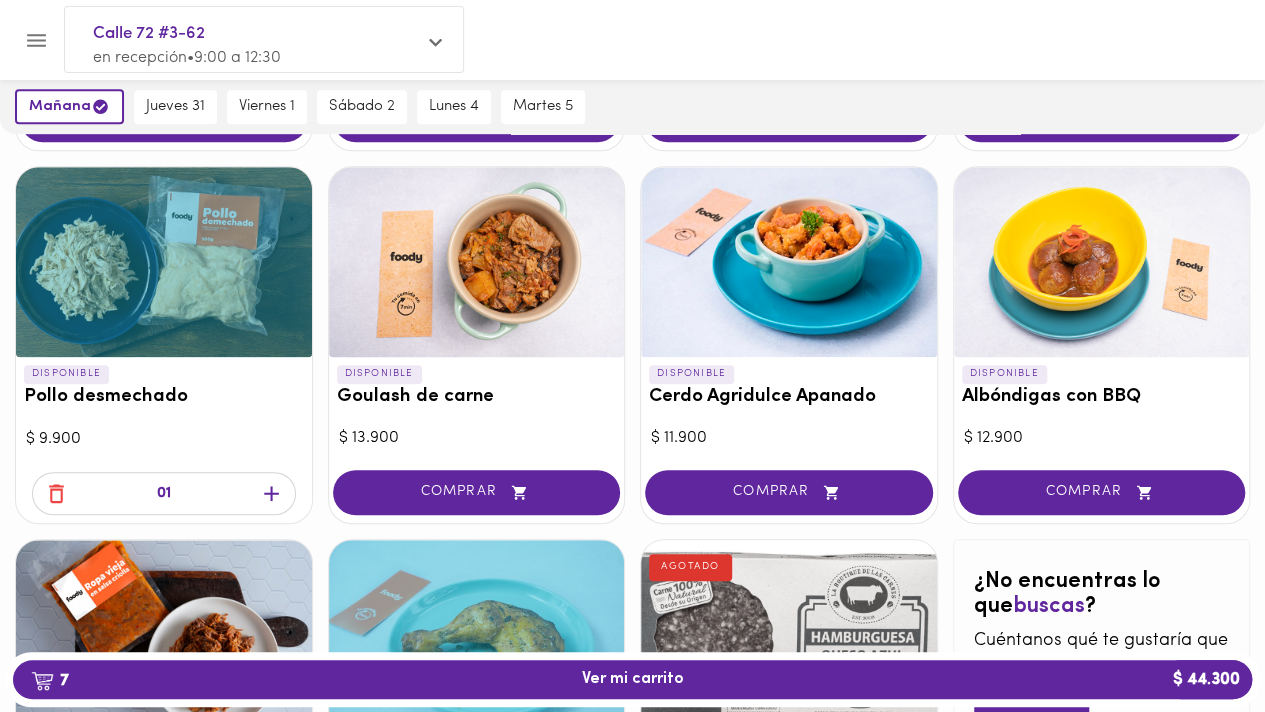 click 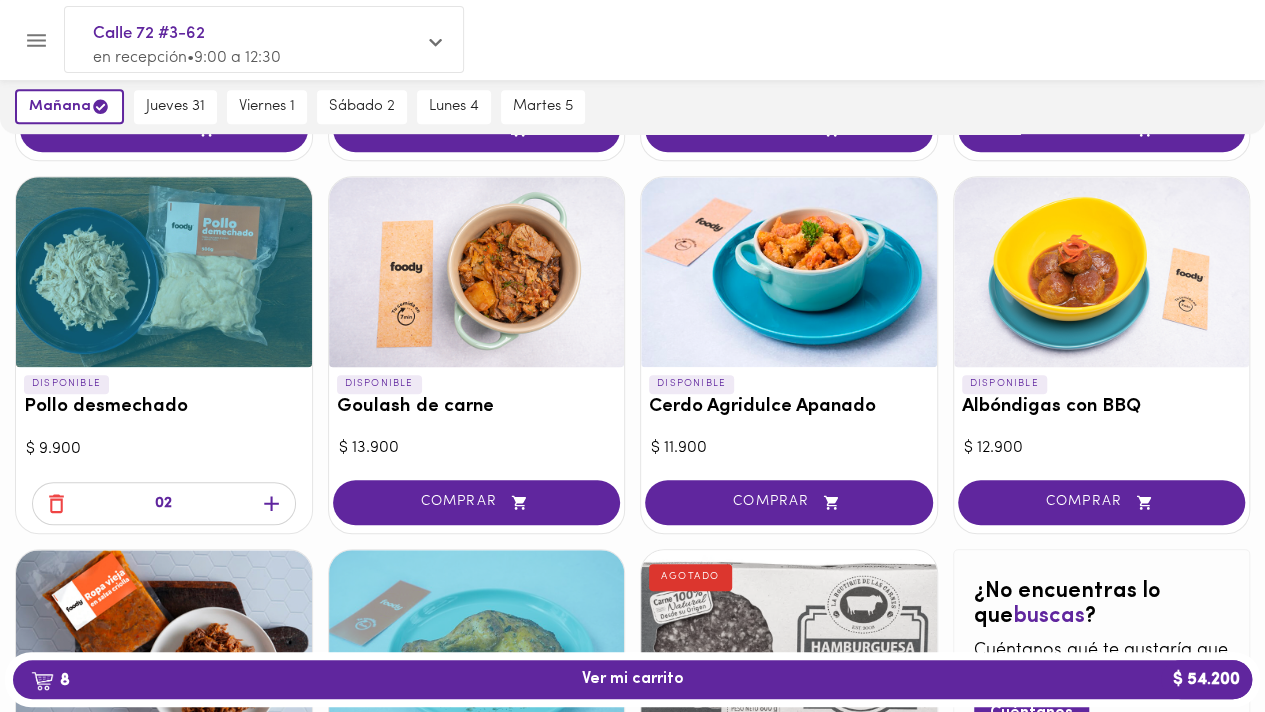 scroll, scrollTop: 590, scrollLeft: 0, axis: vertical 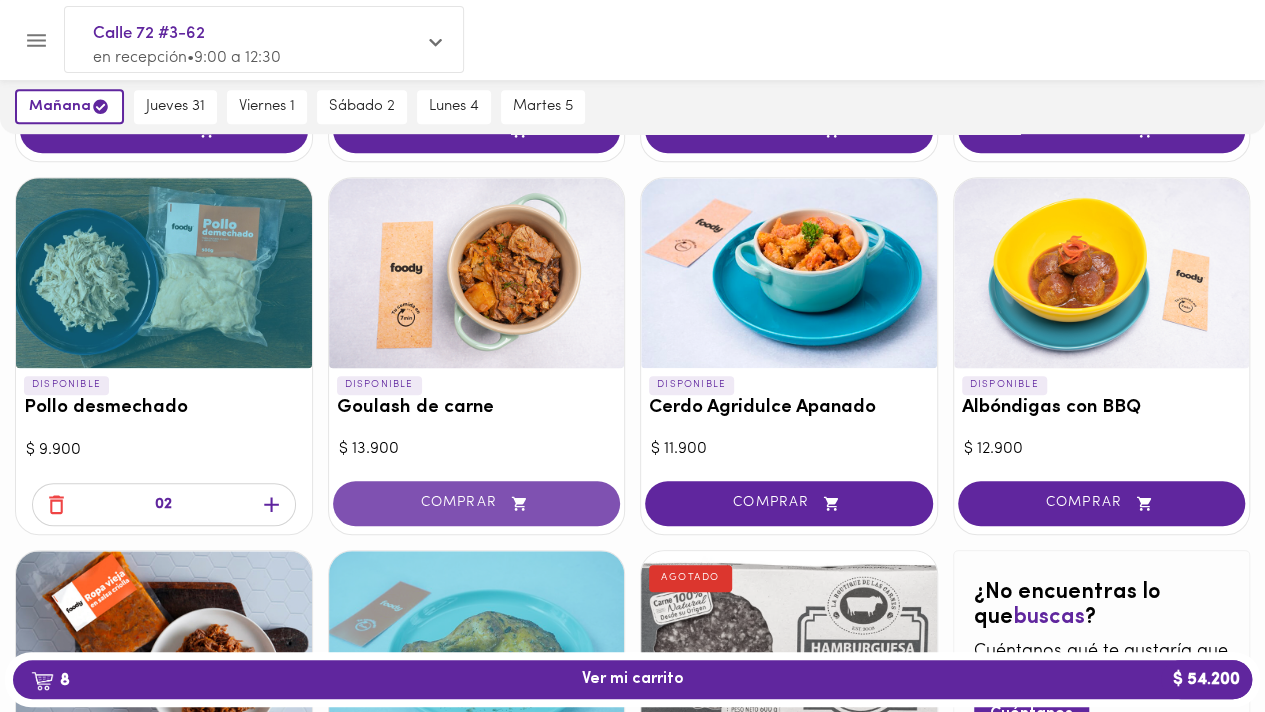 click on "COMPRAR" at bounding box center (477, 503) 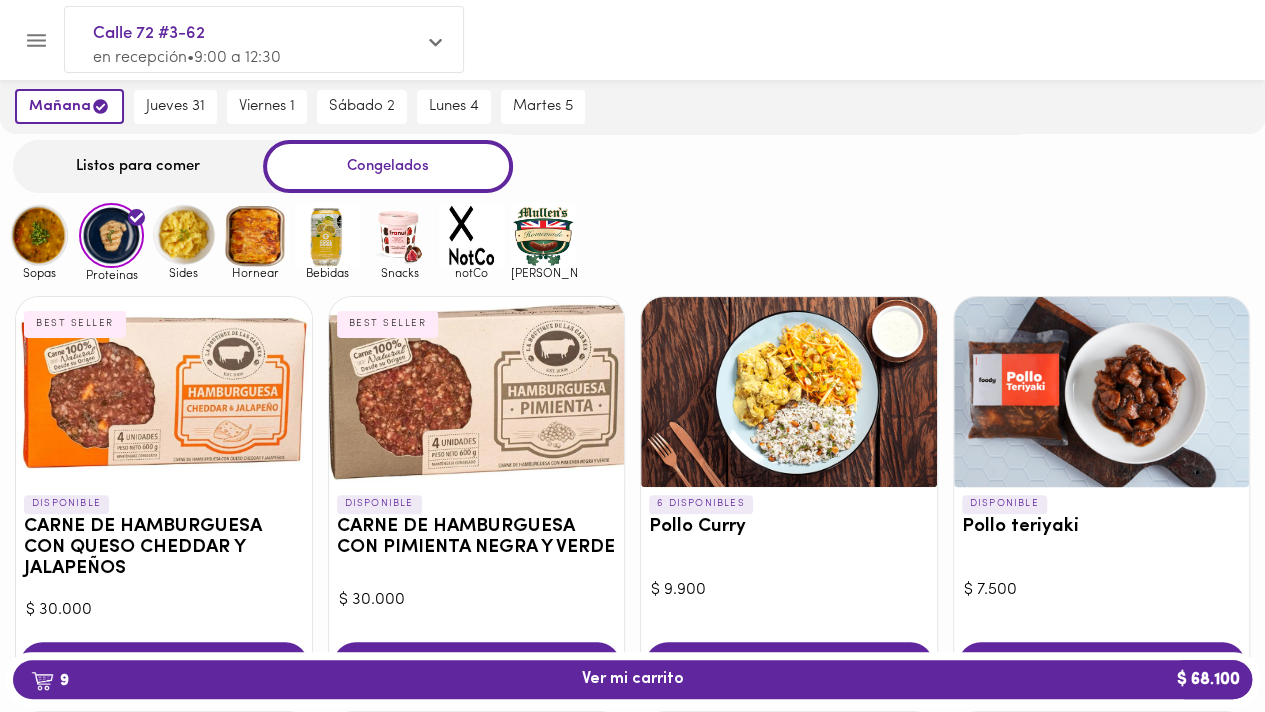 scroll, scrollTop: 58, scrollLeft: 0, axis: vertical 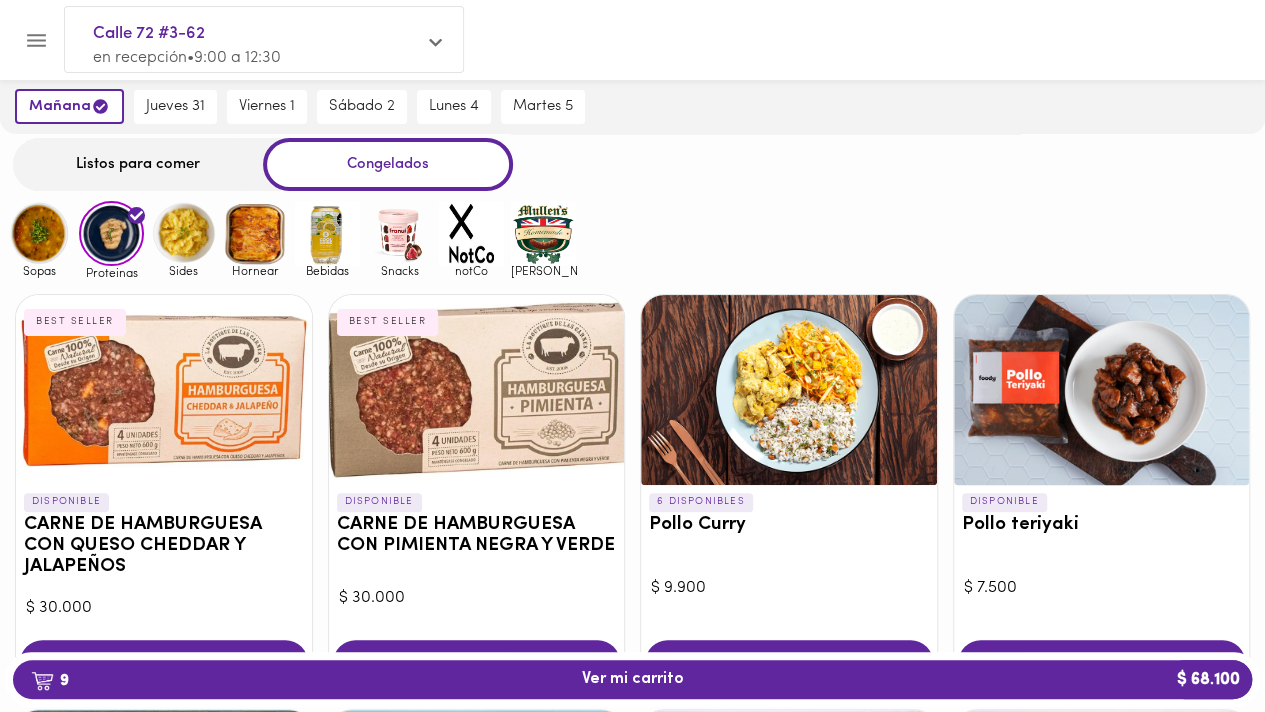 click at bounding box center (183, 233) 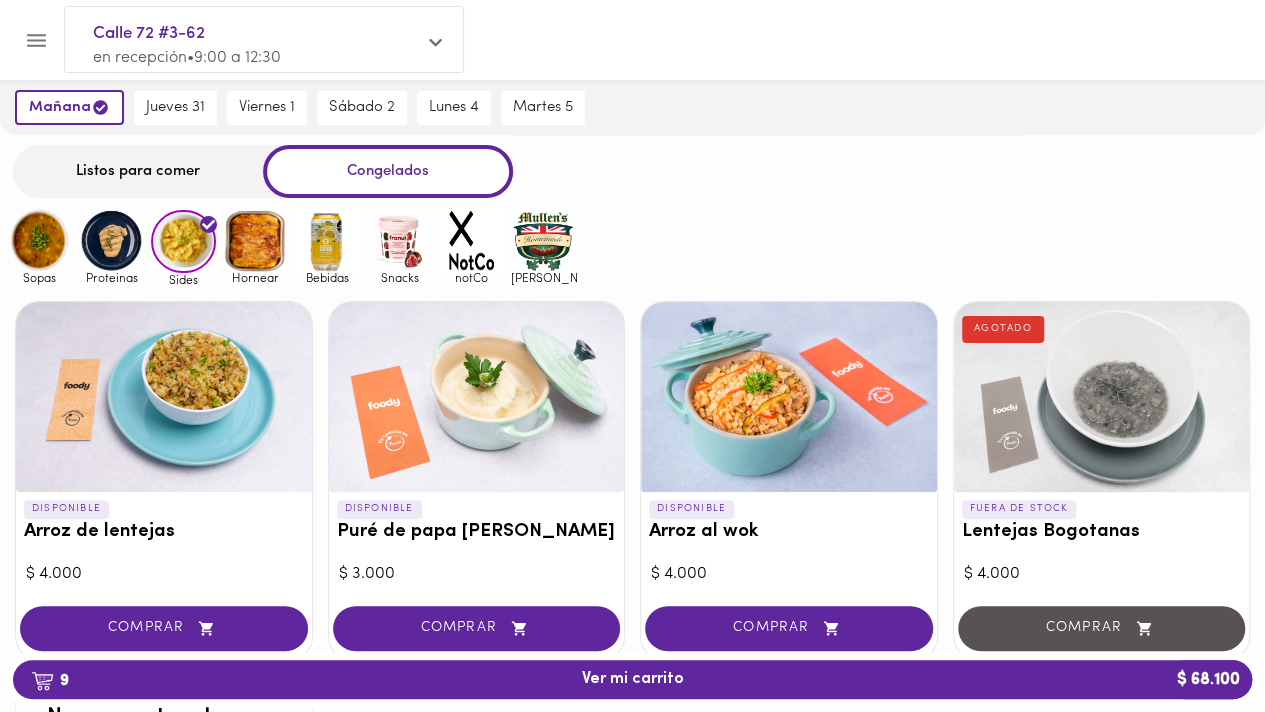 scroll, scrollTop: 56, scrollLeft: 0, axis: vertical 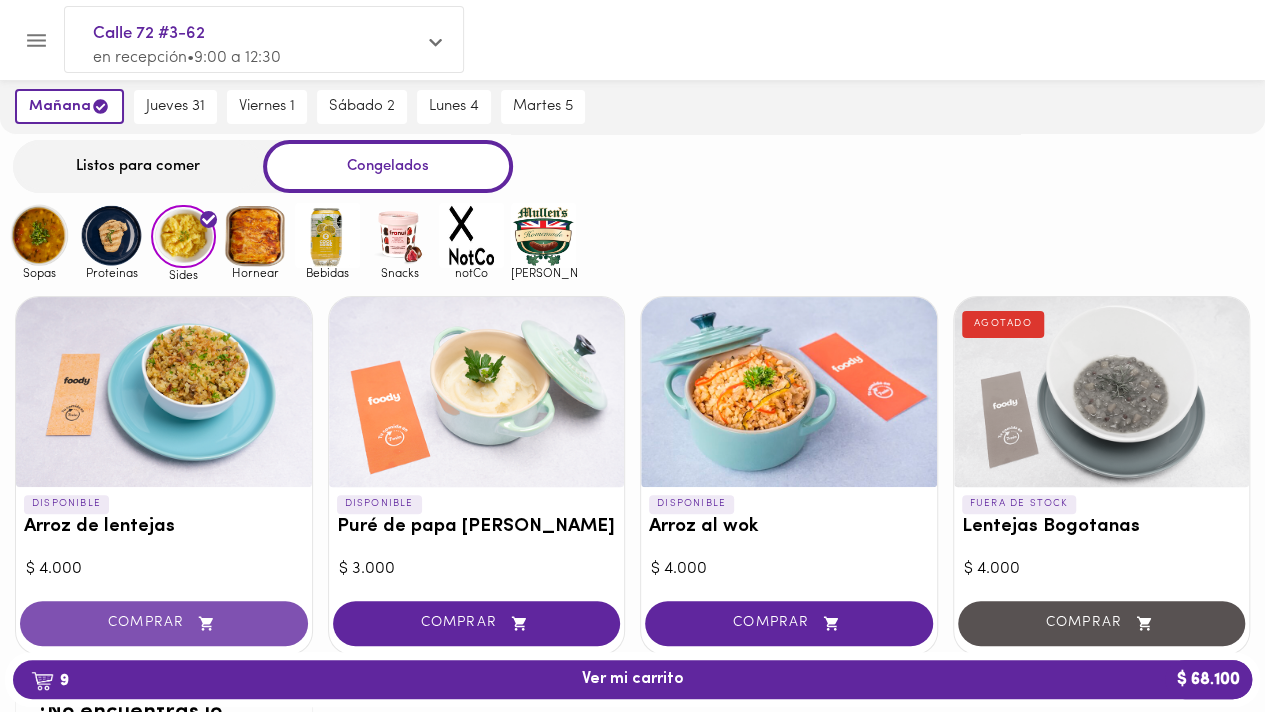 click on "COMPRAR" at bounding box center [164, 623] 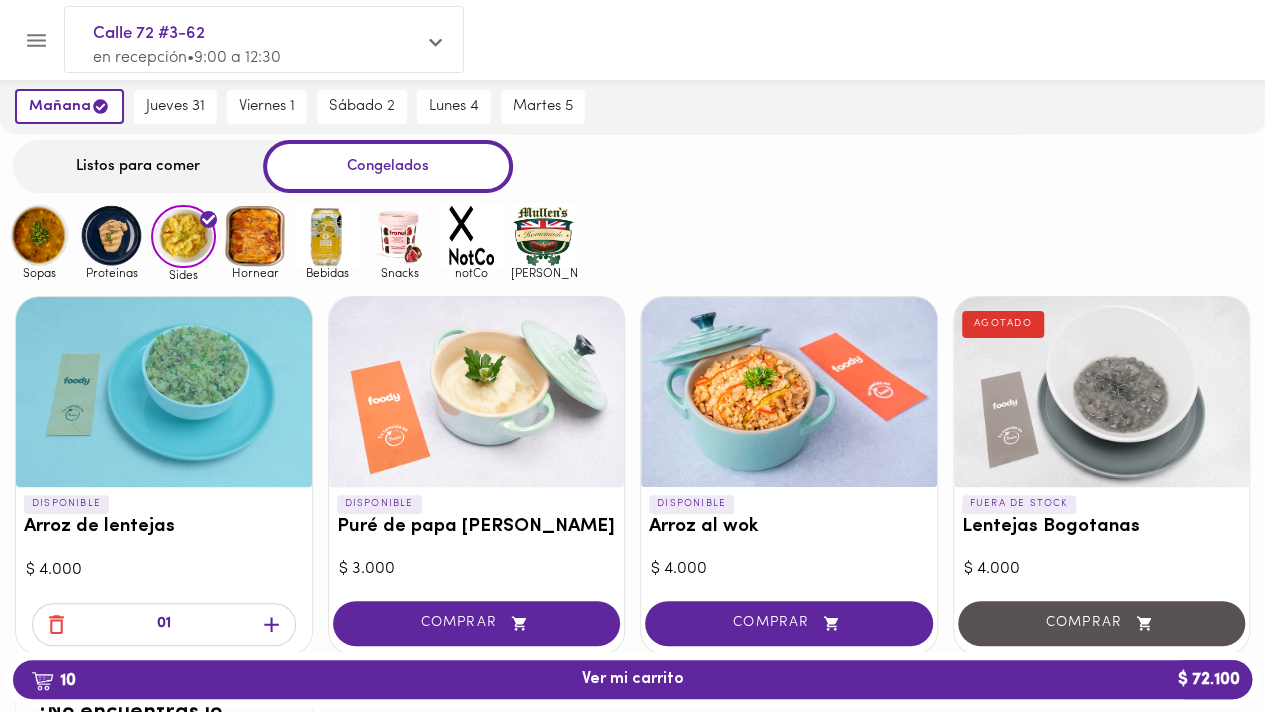 click at bounding box center (111, 235) 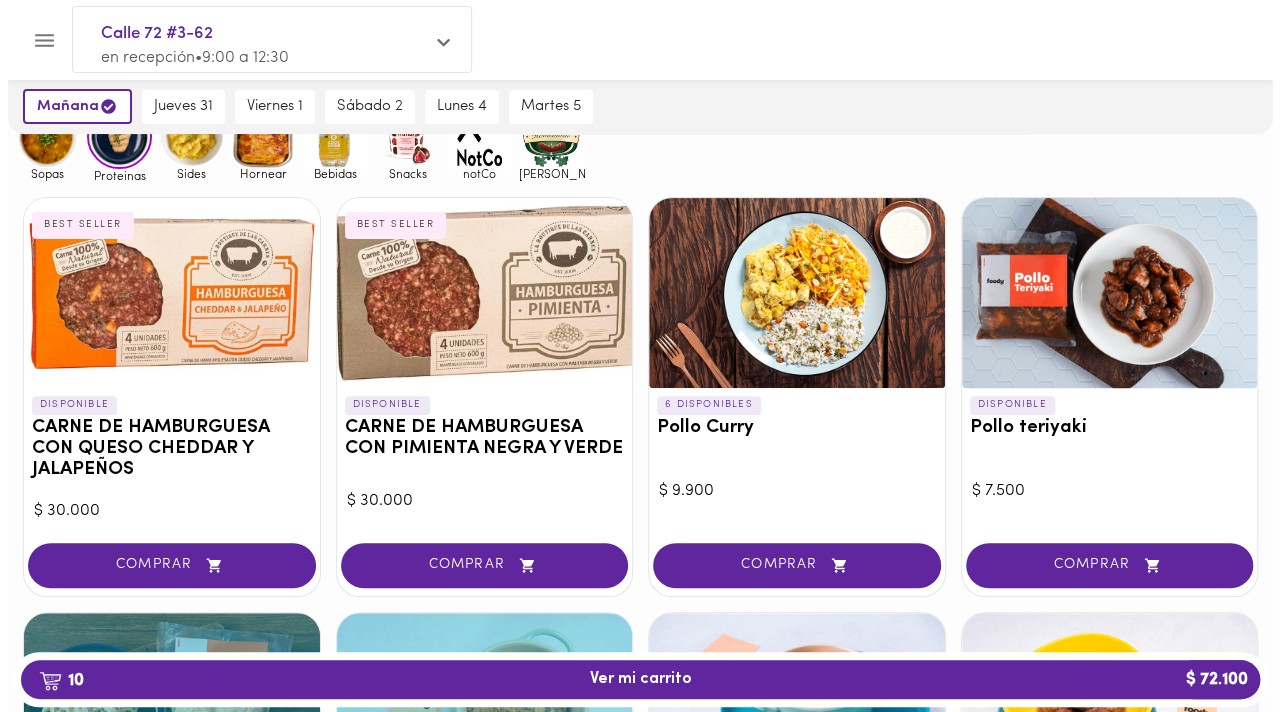 scroll, scrollTop: 0, scrollLeft: 0, axis: both 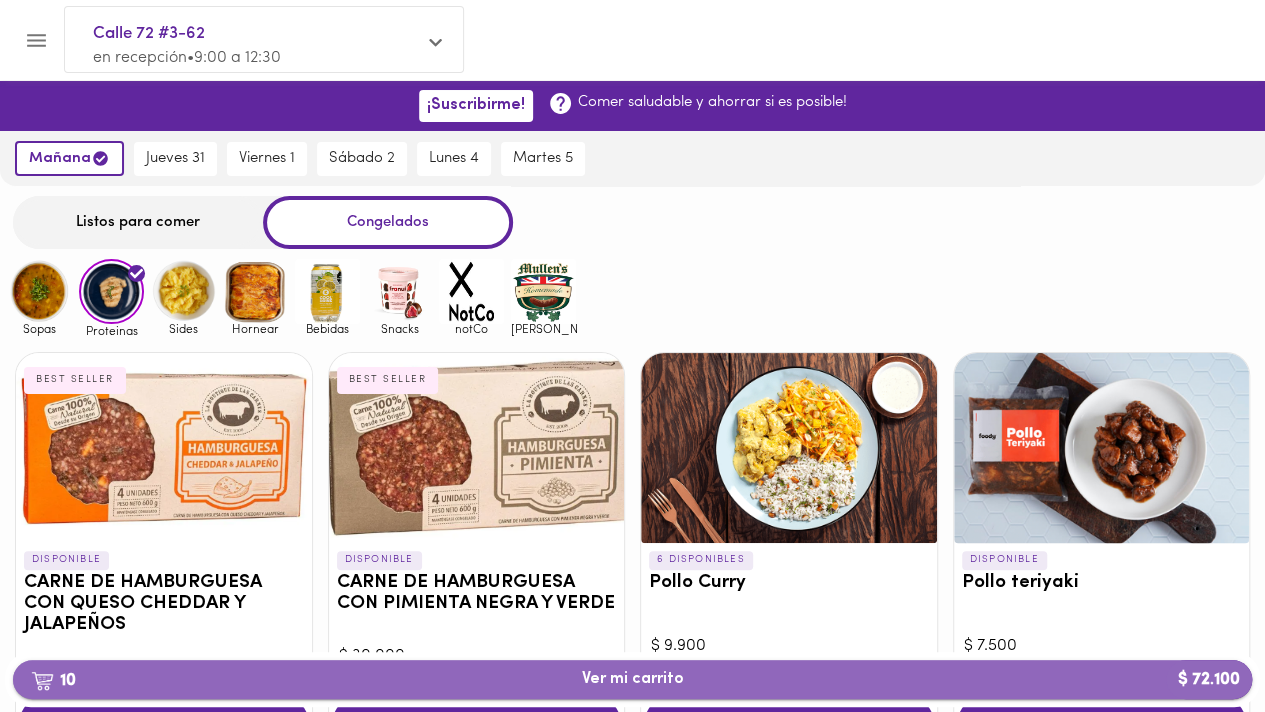 click on "10 Ver mi carrito $ 72.100" at bounding box center (632, 679) 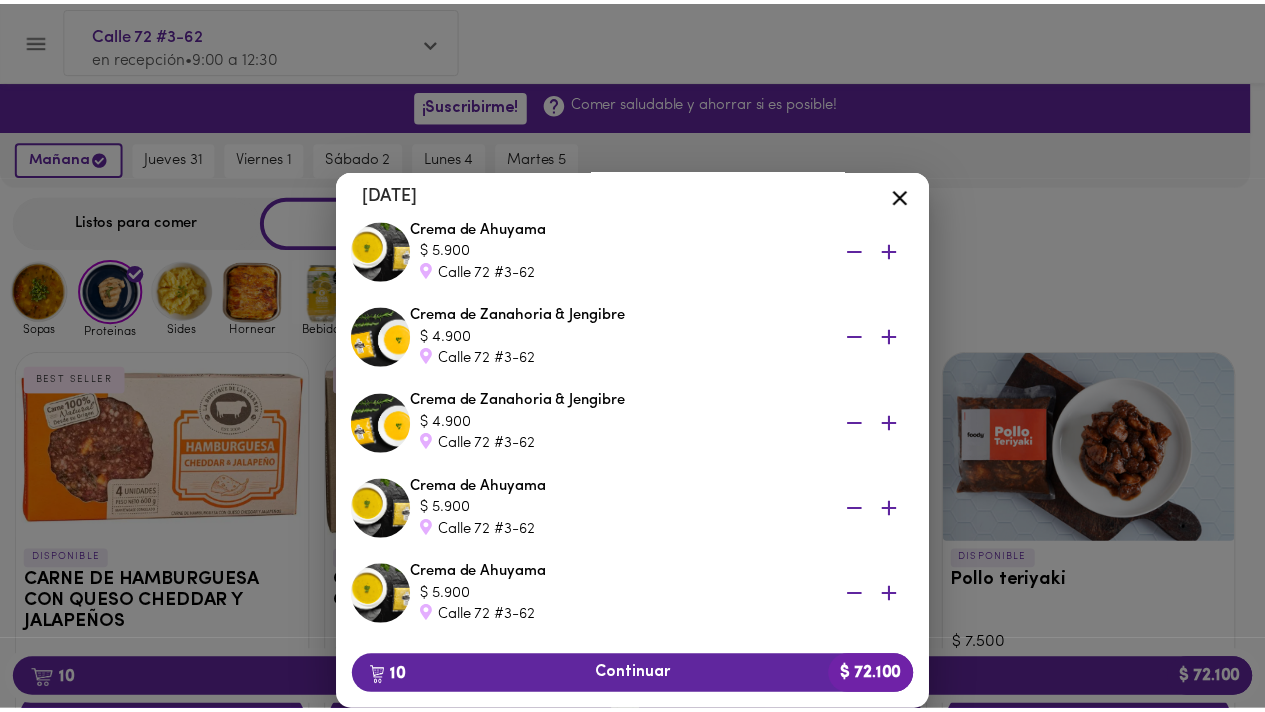scroll, scrollTop: 640, scrollLeft: 0, axis: vertical 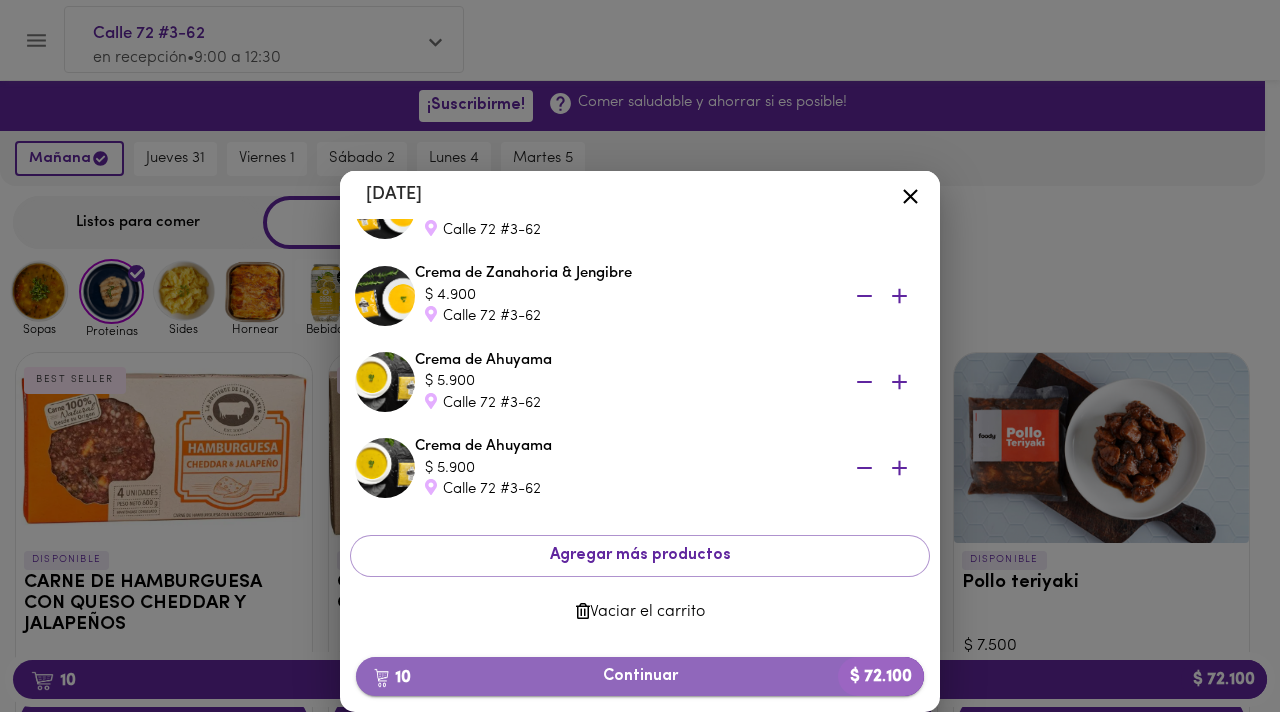 click on "10 Continuar $ 72.100" at bounding box center [640, 676] 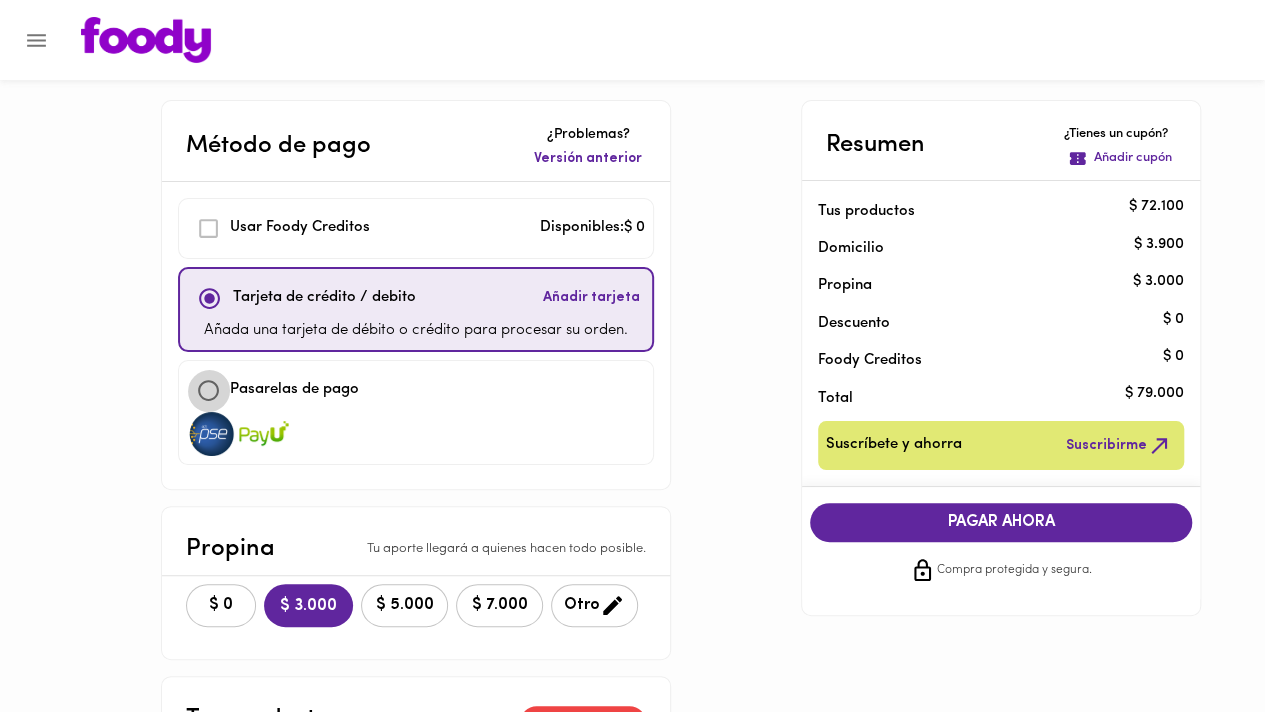 click at bounding box center [208, 390] 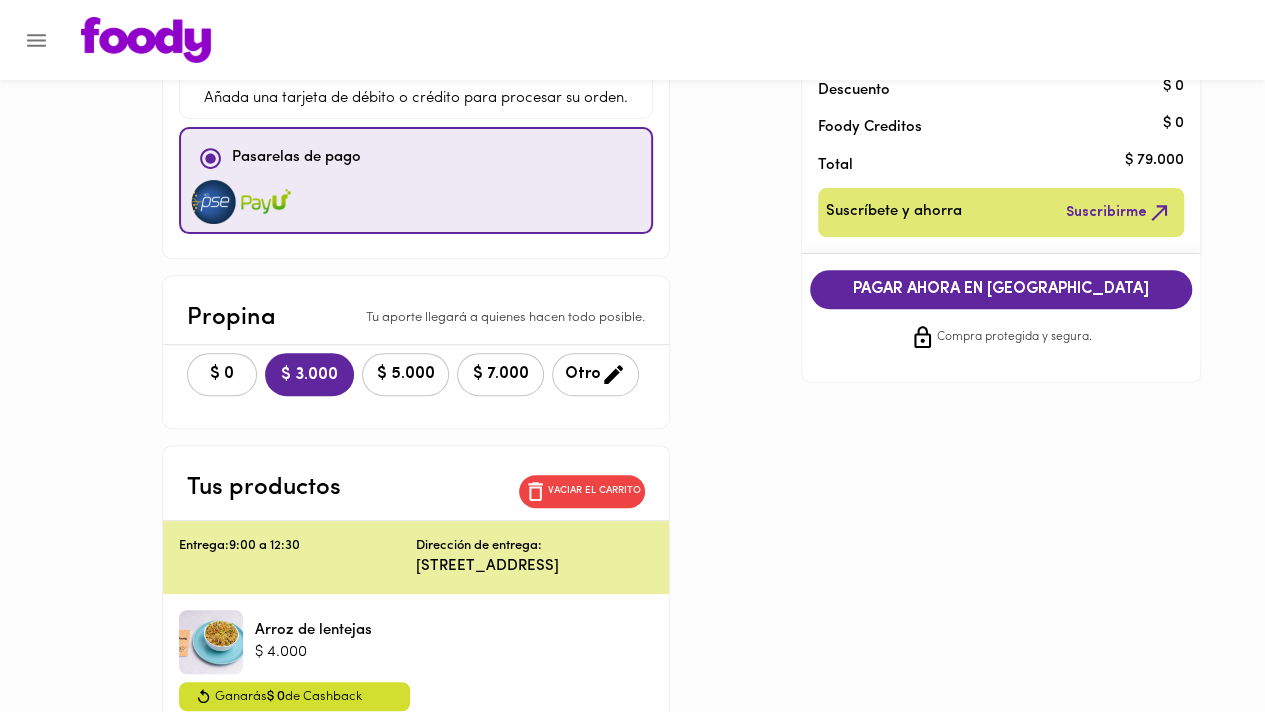 scroll, scrollTop: 236, scrollLeft: 0, axis: vertical 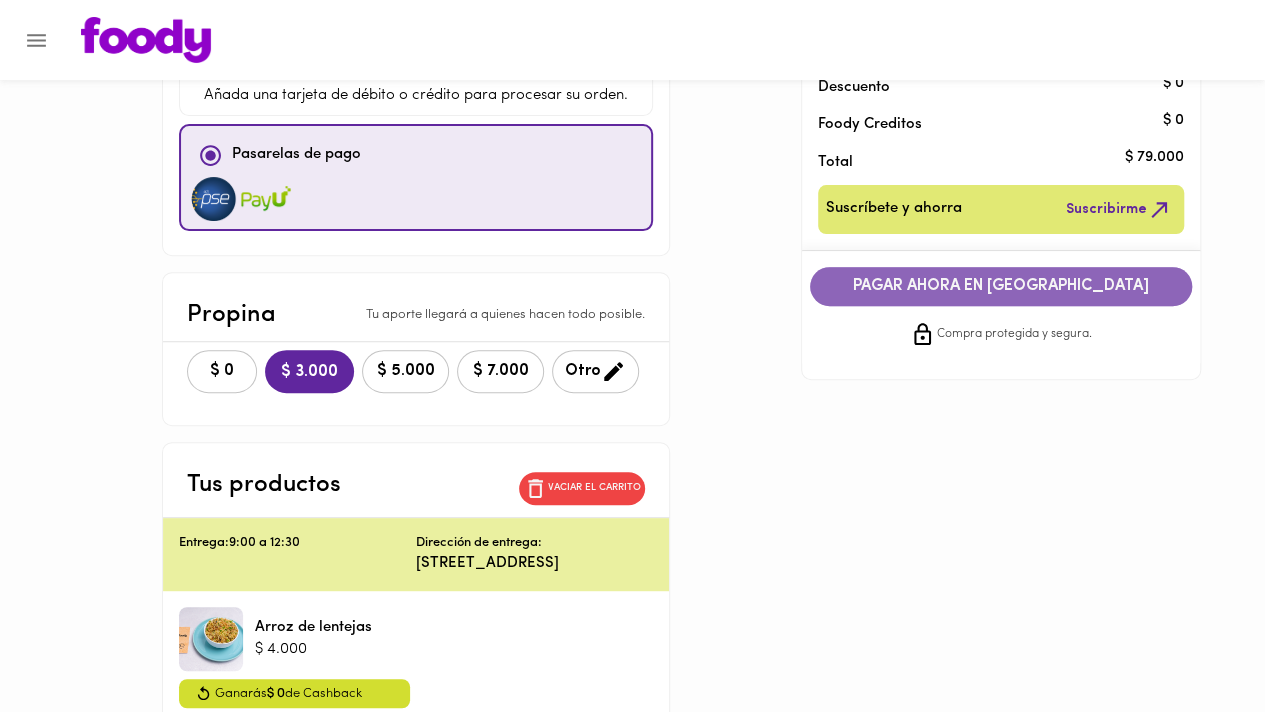 click on "PAGAR AHORA EN [GEOGRAPHIC_DATA]" at bounding box center (1001, 286) 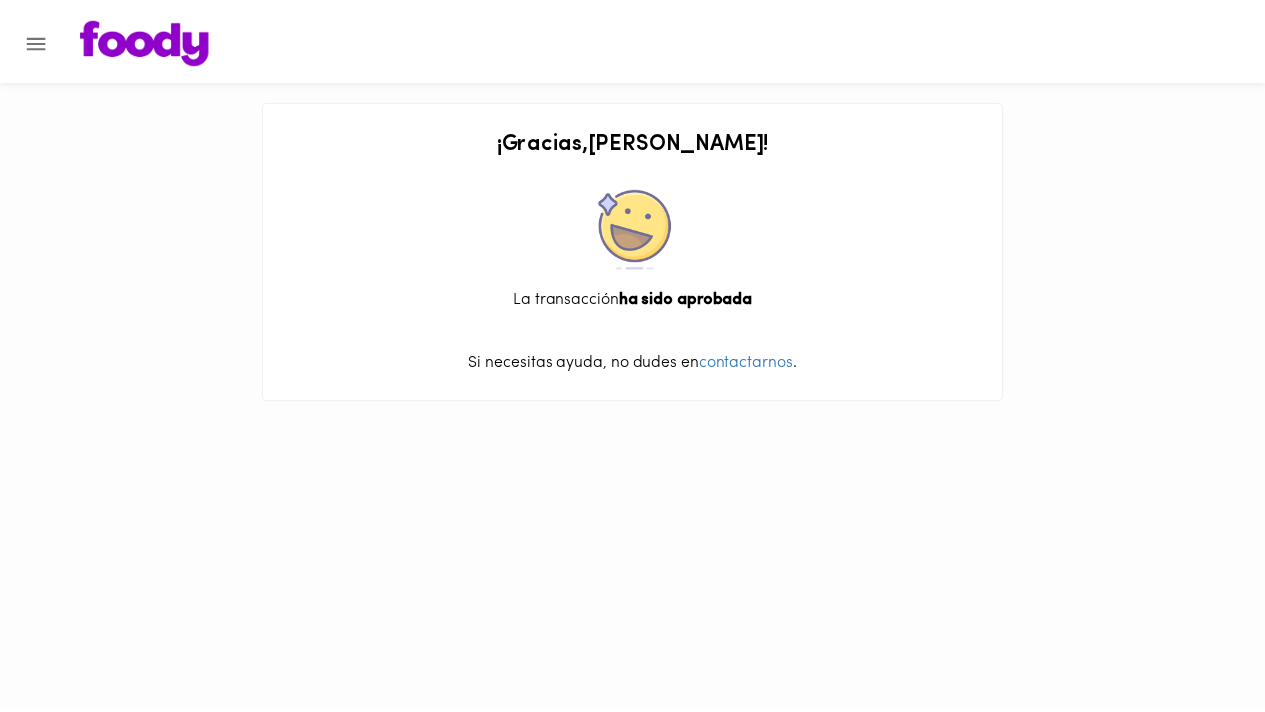 scroll, scrollTop: 0, scrollLeft: 0, axis: both 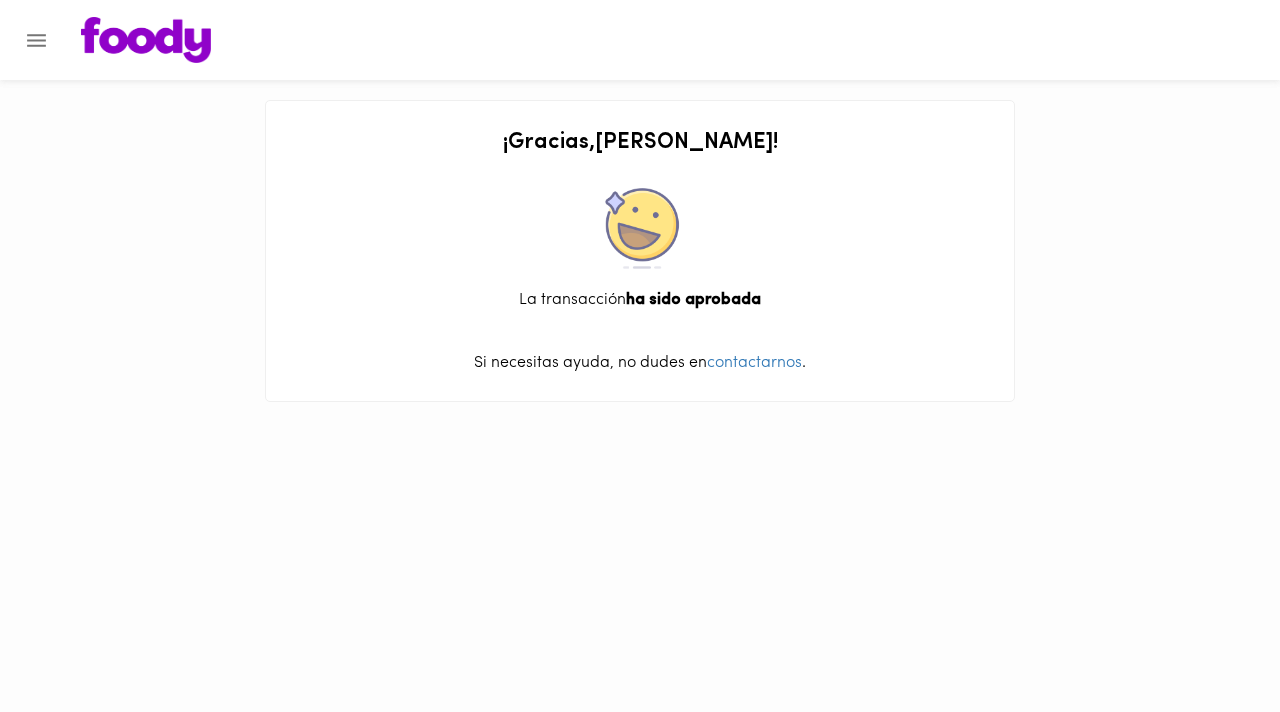 click at bounding box center [146, 40] 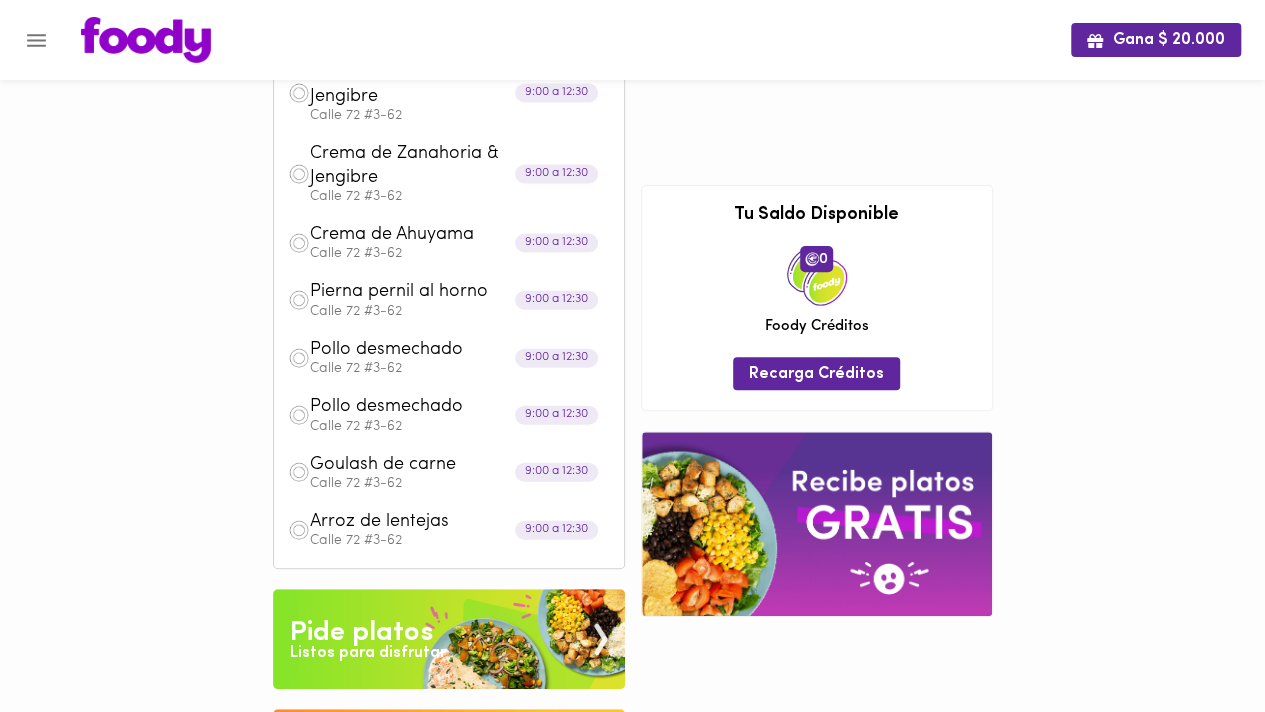 scroll, scrollTop: 0, scrollLeft: 0, axis: both 